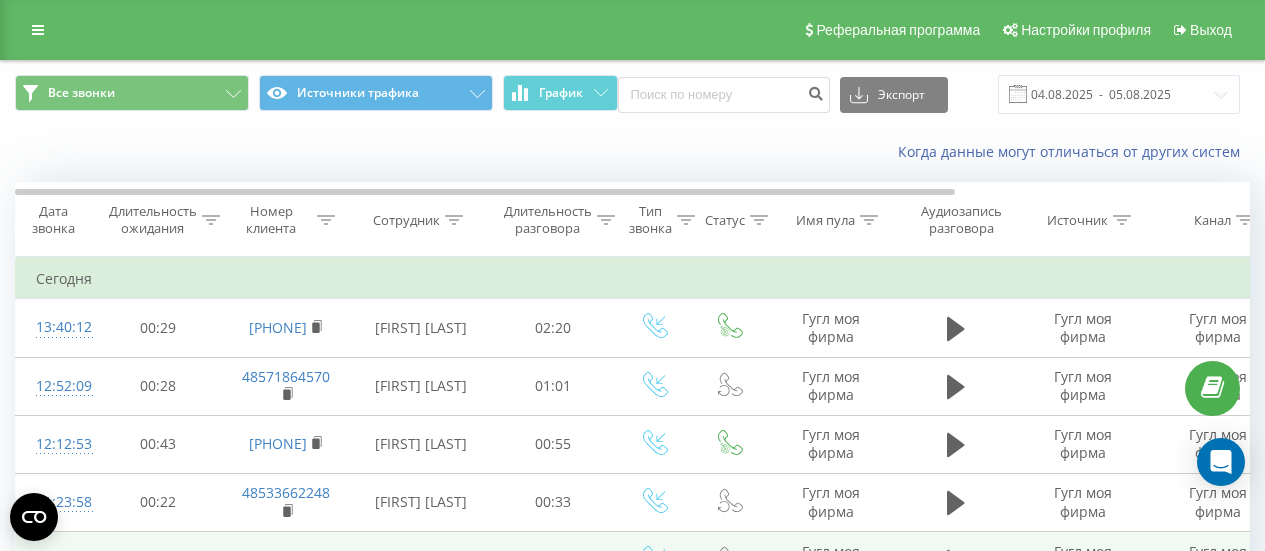 scroll, scrollTop: 0, scrollLeft: 0, axis: both 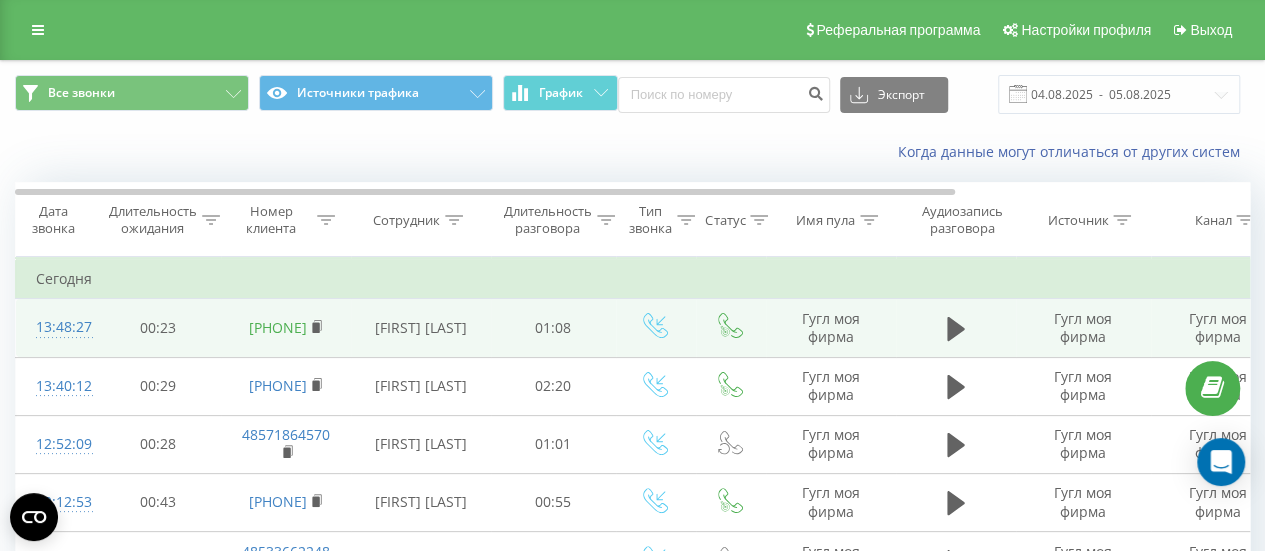 drag, startPoint x: 344, startPoint y: 309, endPoint x: 264, endPoint y: 314, distance: 80.1561 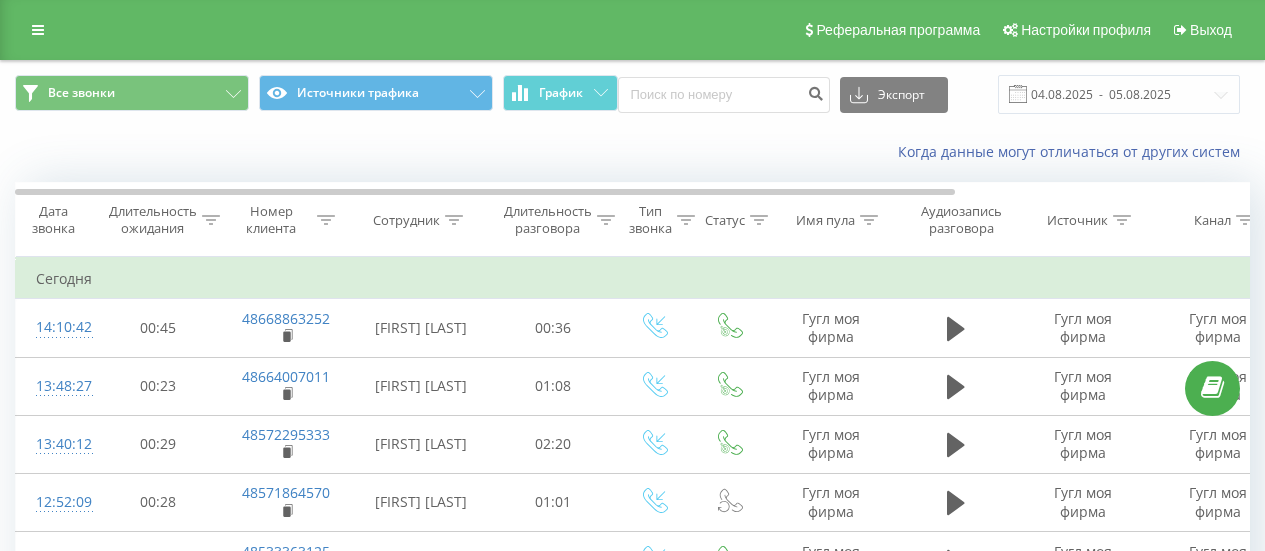 scroll, scrollTop: 0, scrollLeft: 0, axis: both 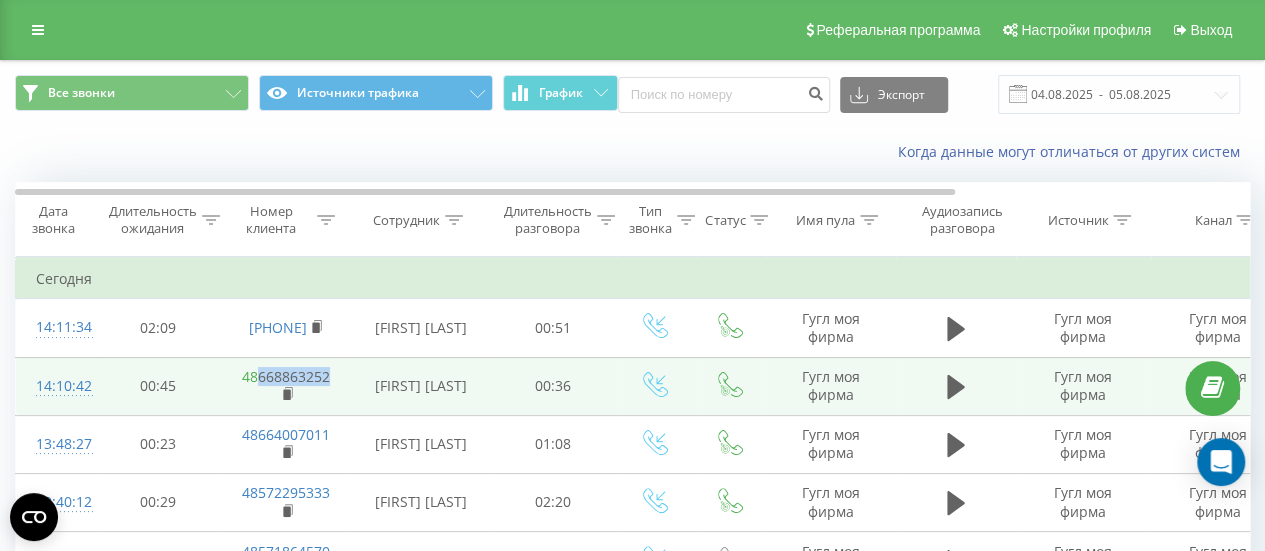 drag, startPoint x: 332, startPoint y: 380, endPoint x: 258, endPoint y: 379, distance: 74.00676 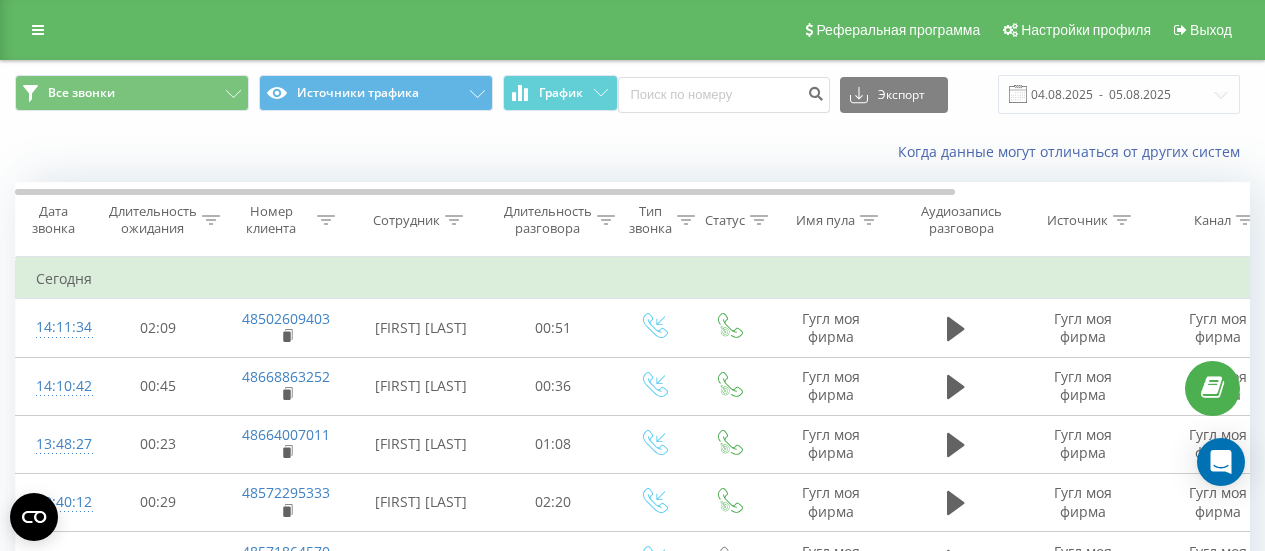 scroll, scrollTop: 0, scrollLeft: 0, axis: both 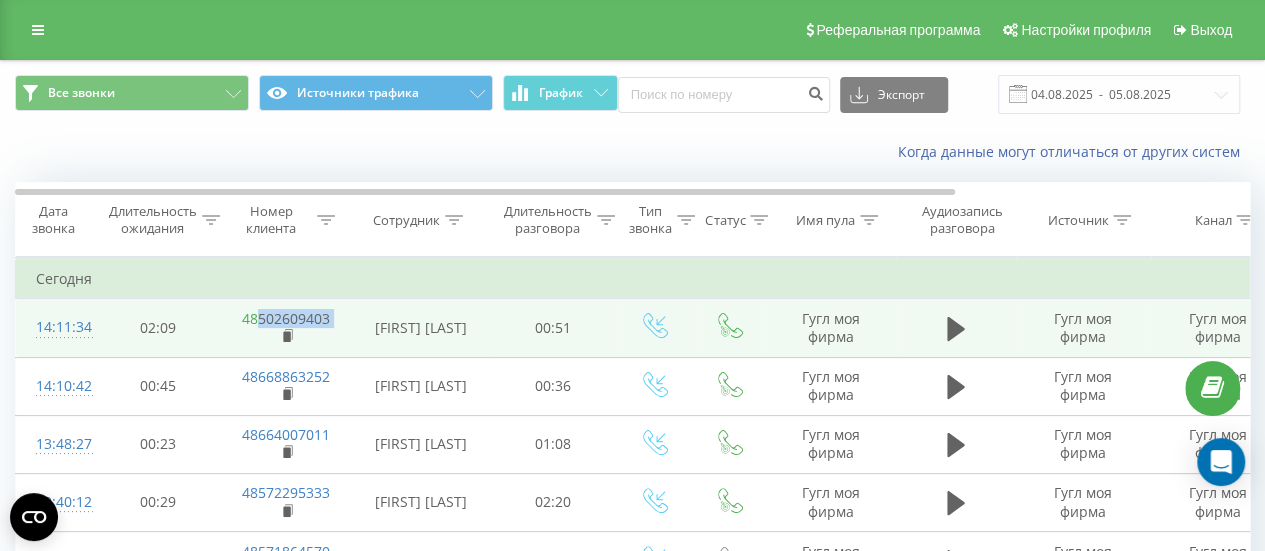 drag, startPoint x: 354, startPoint y: 318, endPoint x: 258, endPoint y: 319, distance: 96.00521 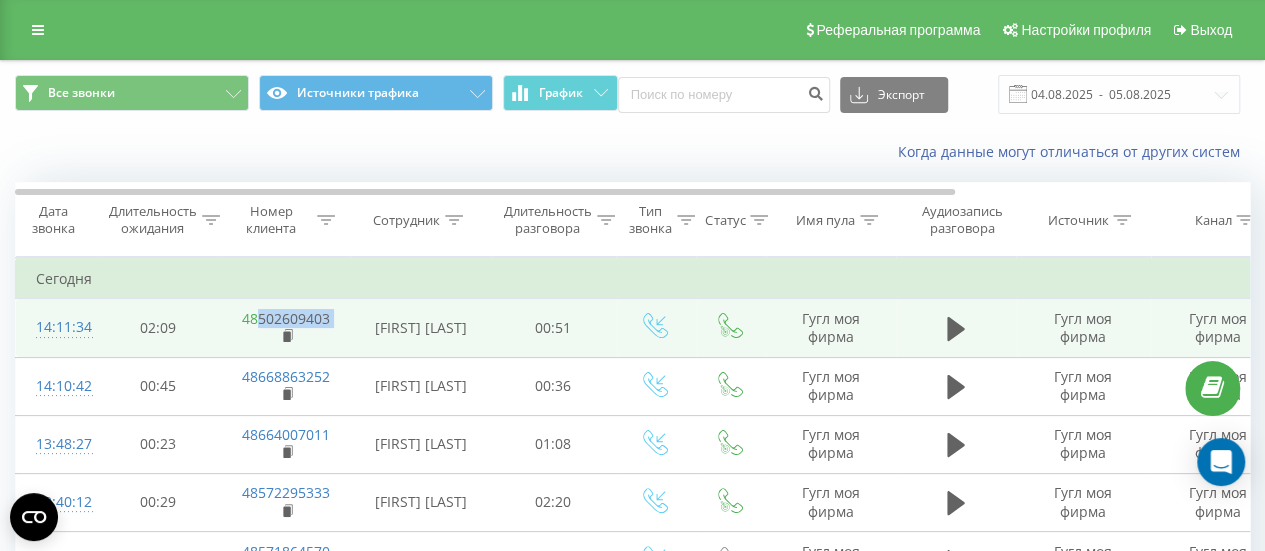 copy on "502609403" 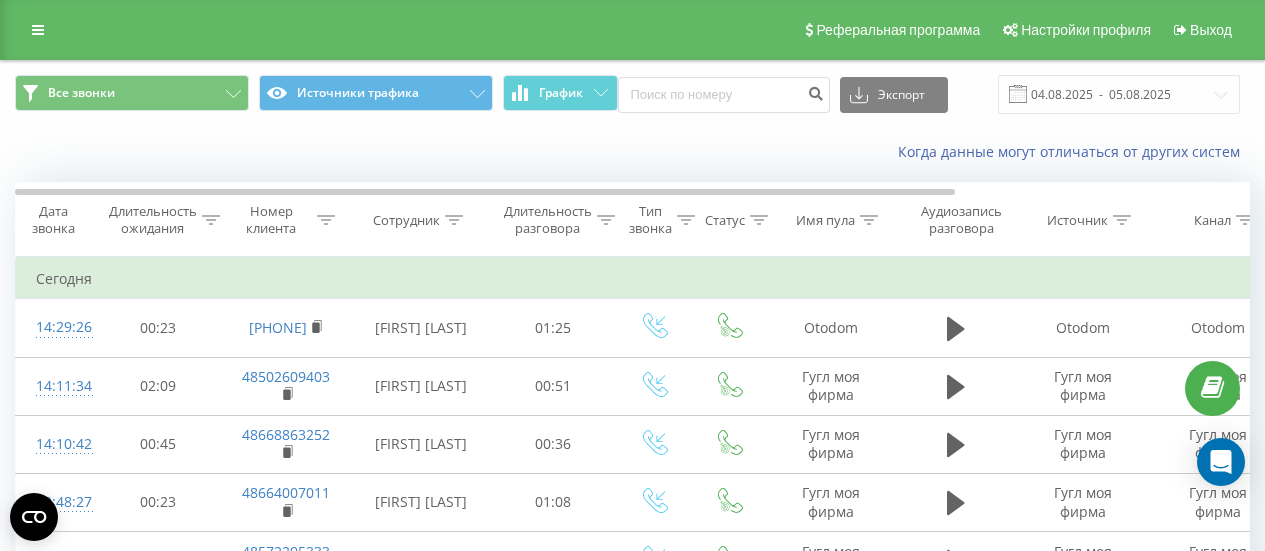 scroll, scrollTop: 0, scrollLeft: 0, axis: both 